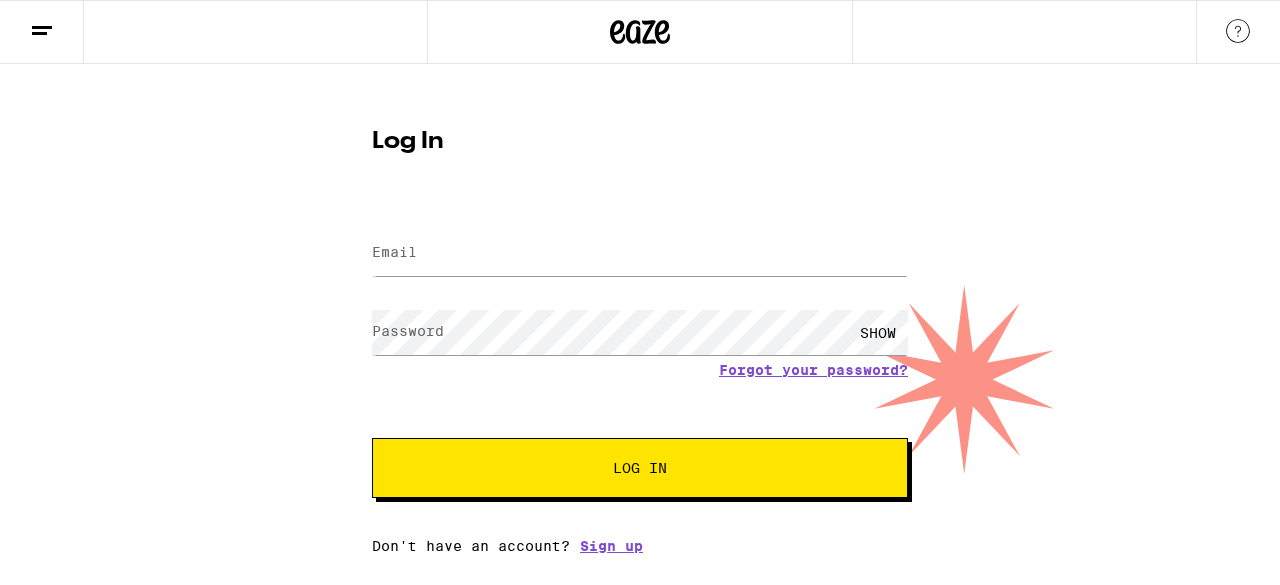 scroll, scrollTop: 0, scrollLeft: 0, axis: both 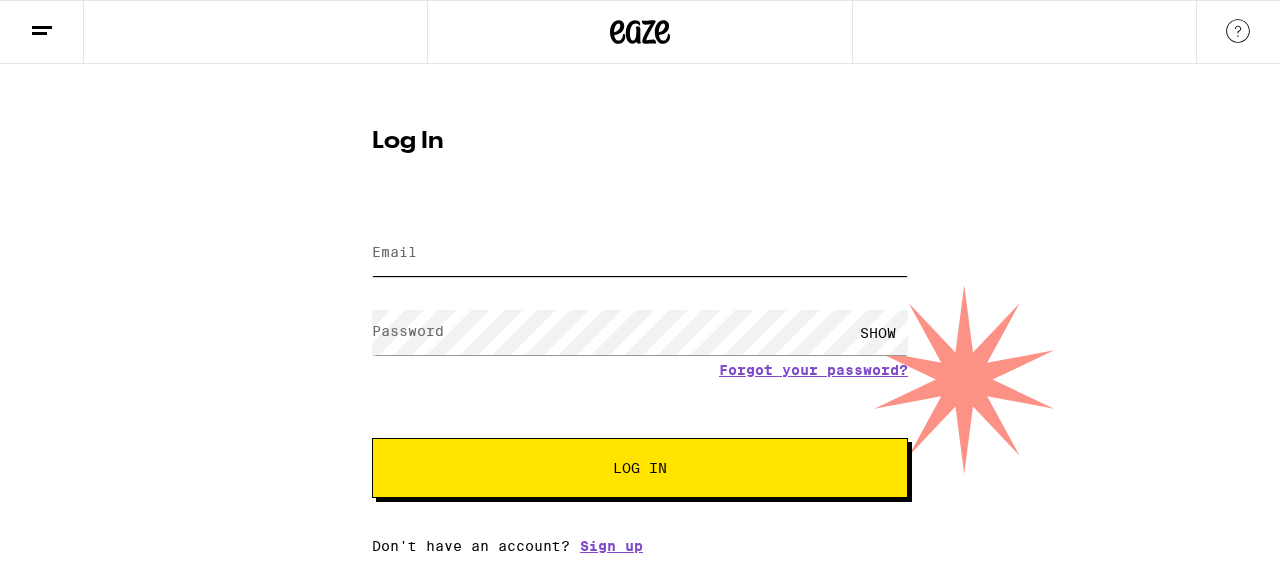click on "Email" at bounding box center [640, 253] 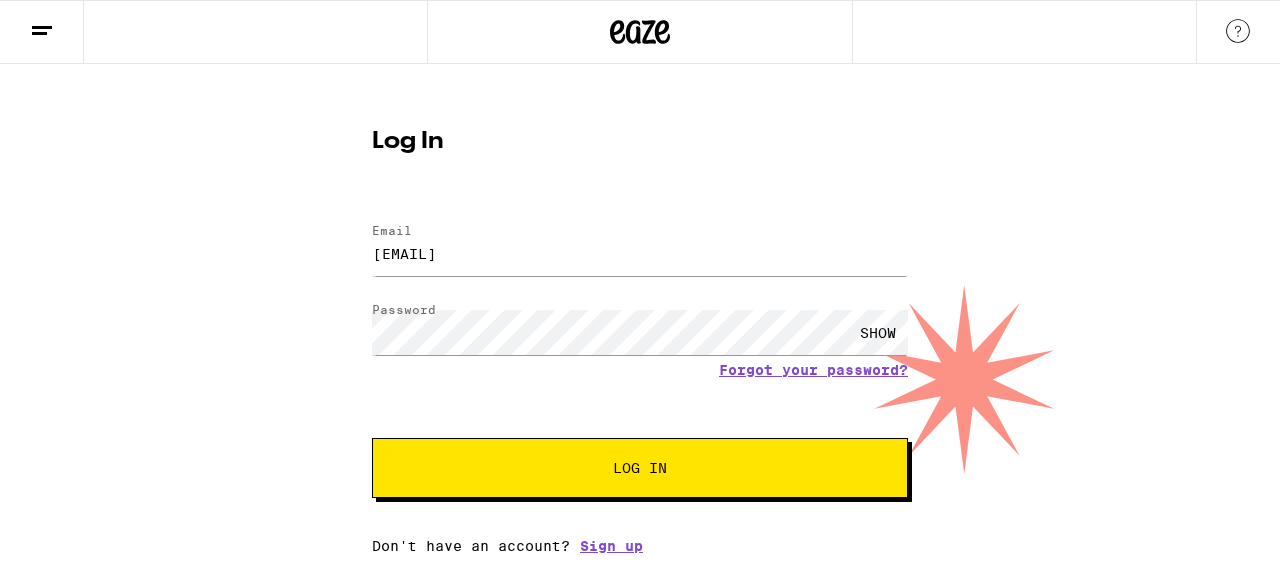 scroll, scrollTop: 0, scrollLeft: 0, axis: both 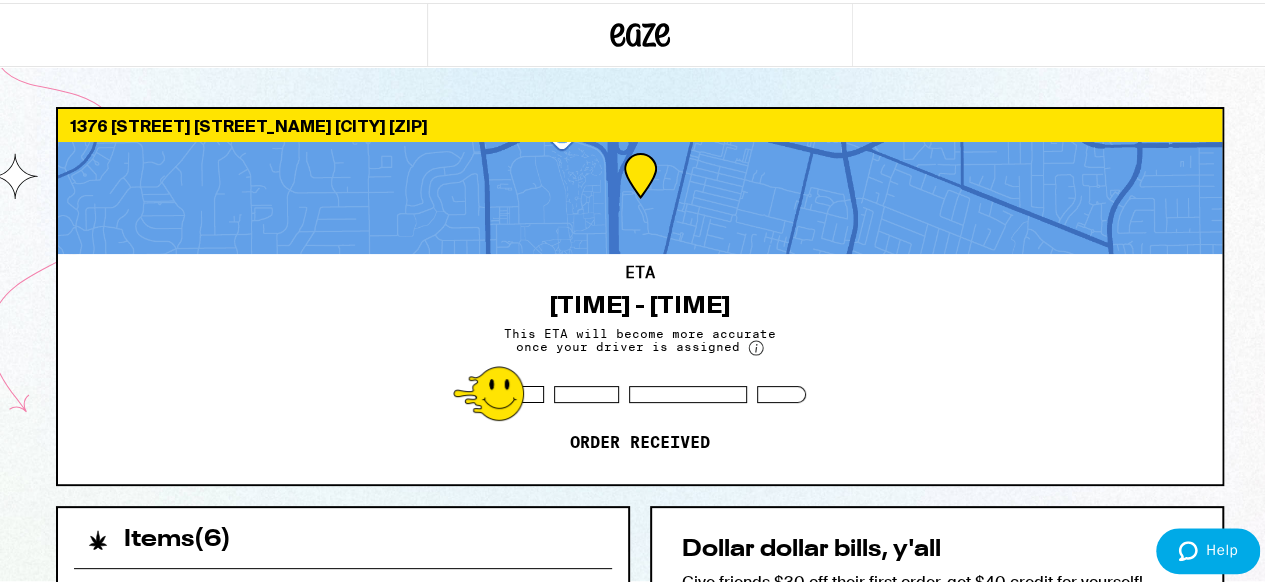click 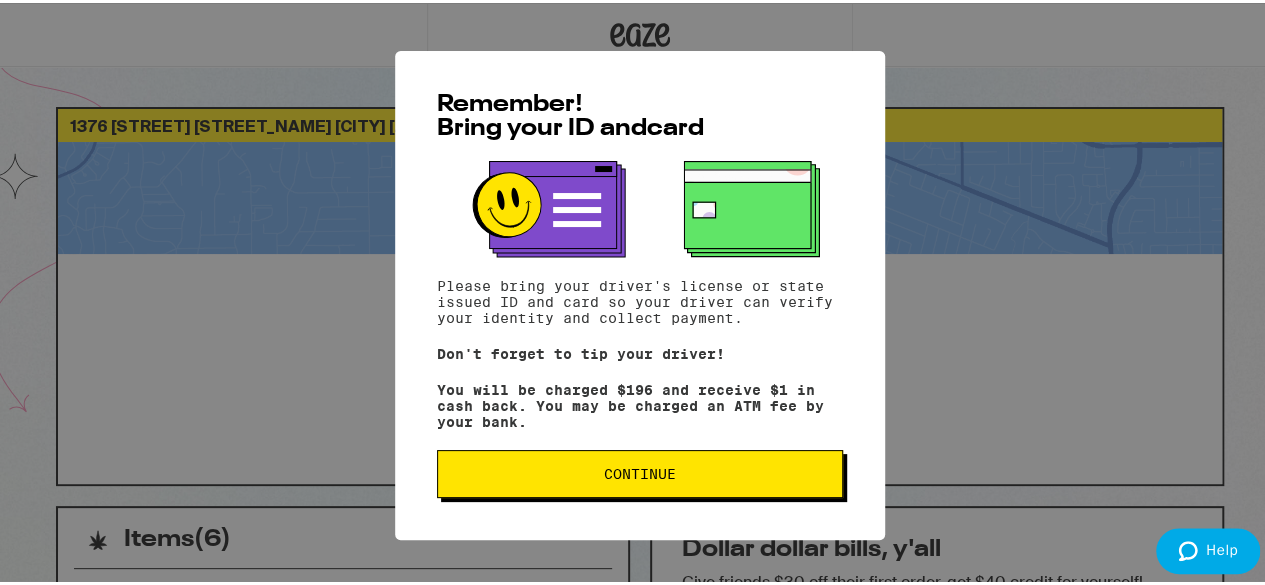click on "Remember! Bring your ID and  card Please bring your driver's license or state issued ID and card so your driver can verify your identity and collect payment. Don't forget to tip your driver! You will be charged $196 and receive $1 in cash back. You may be charged an ATM fee by your bank. Continue" at bounding box center [640, 292] 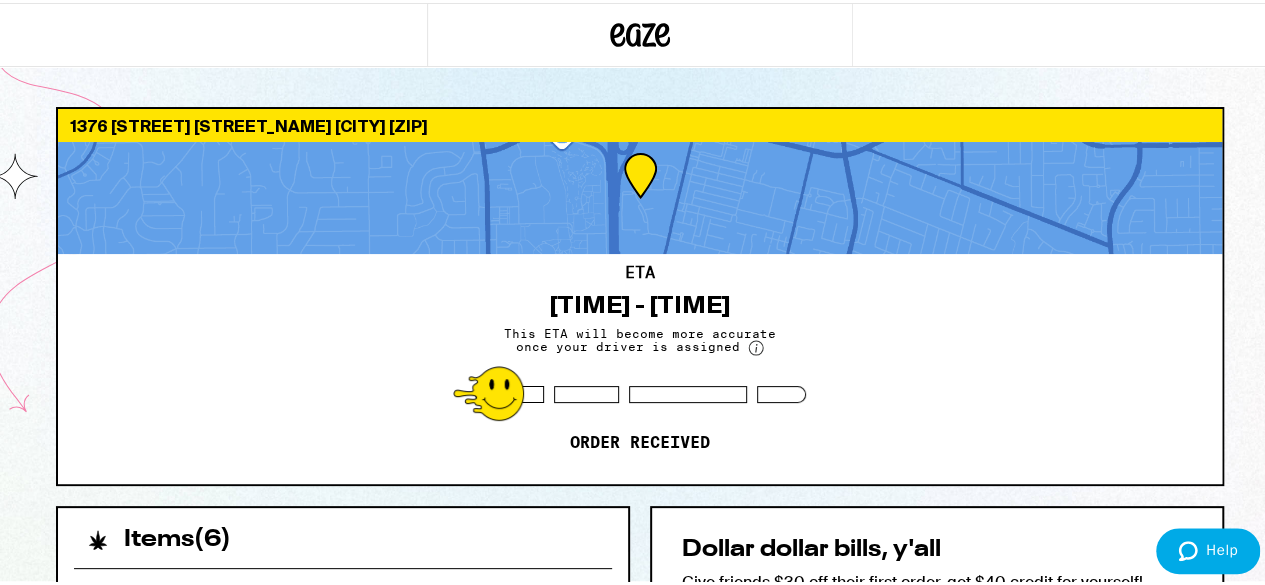 click at bounding box center [640, 32] 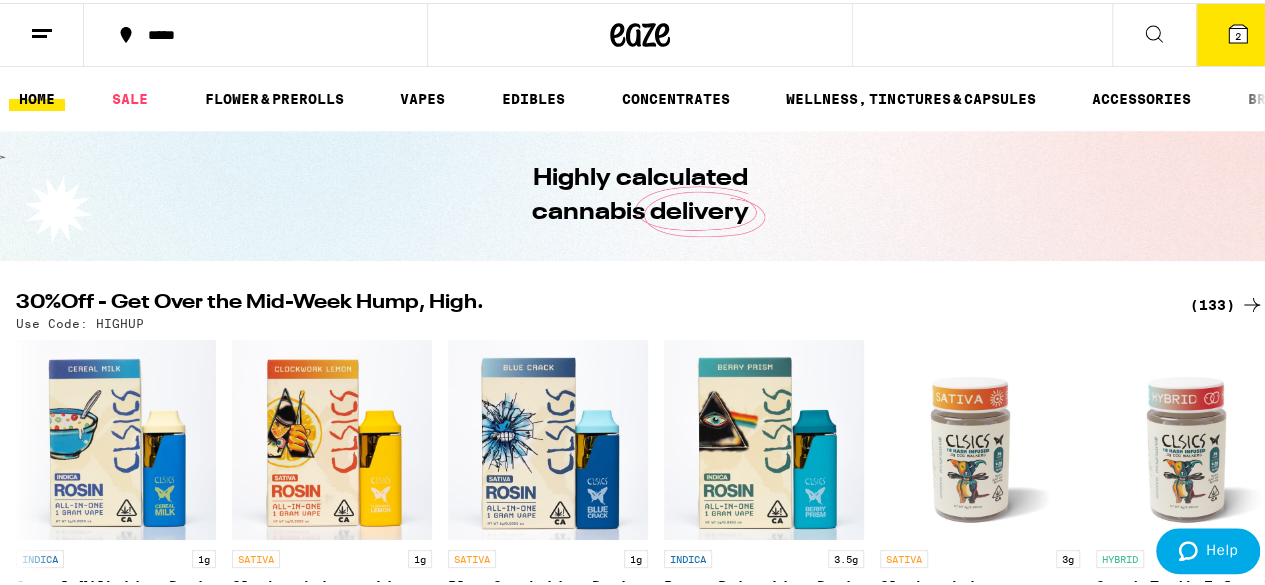 drag, startPoint x: 614, startPoint y: 35, endPoint x: 32, endPoint y: 26, distance: 582.0696 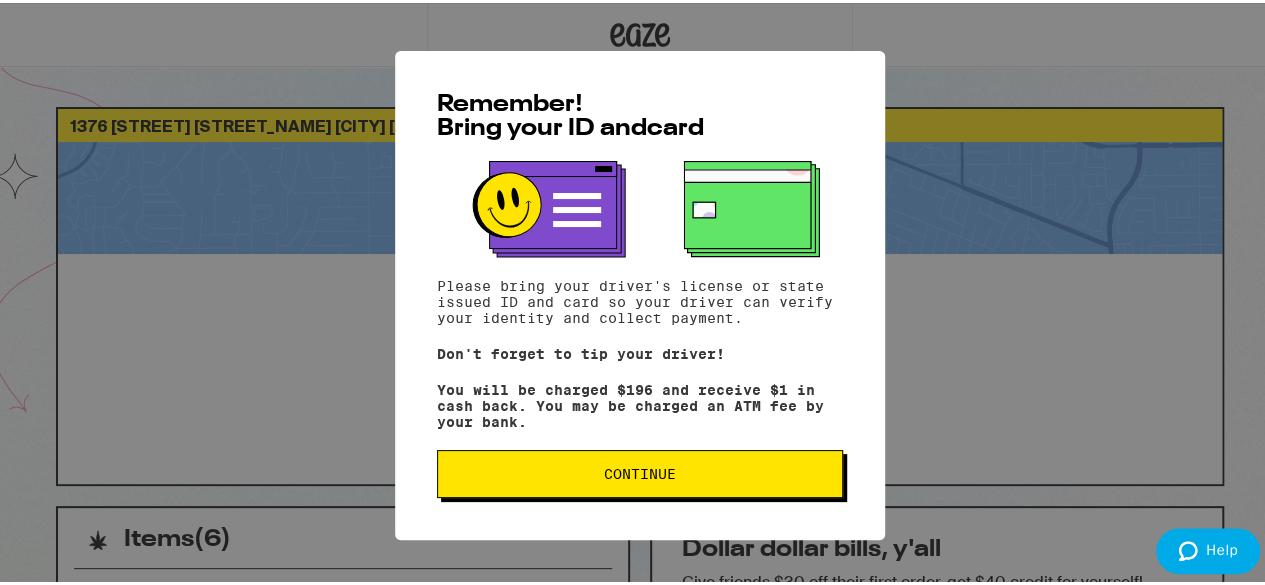 click on "Continue" at bounding box center [640, 471] 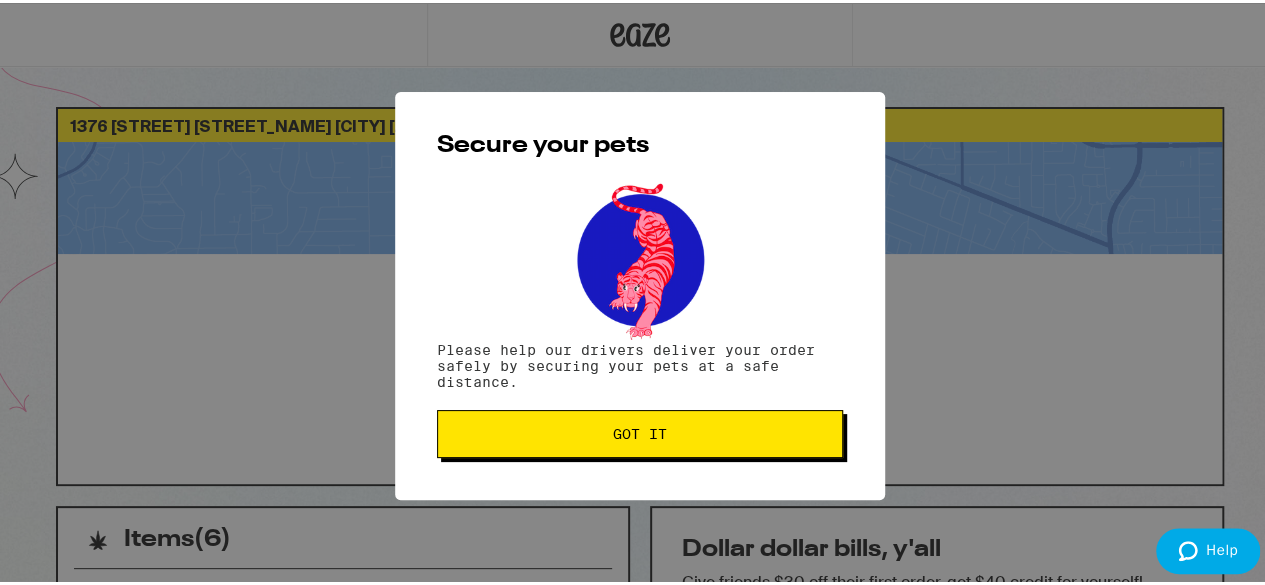 click on "Got it" at bounding box center [640, 431] 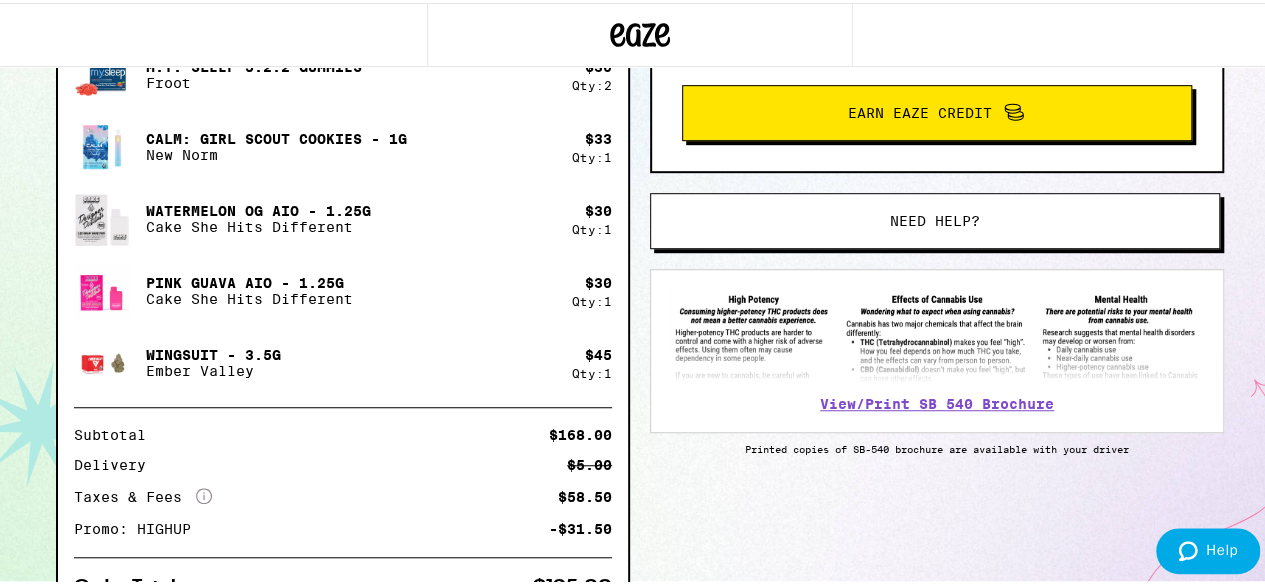 scroll, scrollTop: 540, scrollLeft: 0, axis: vertical 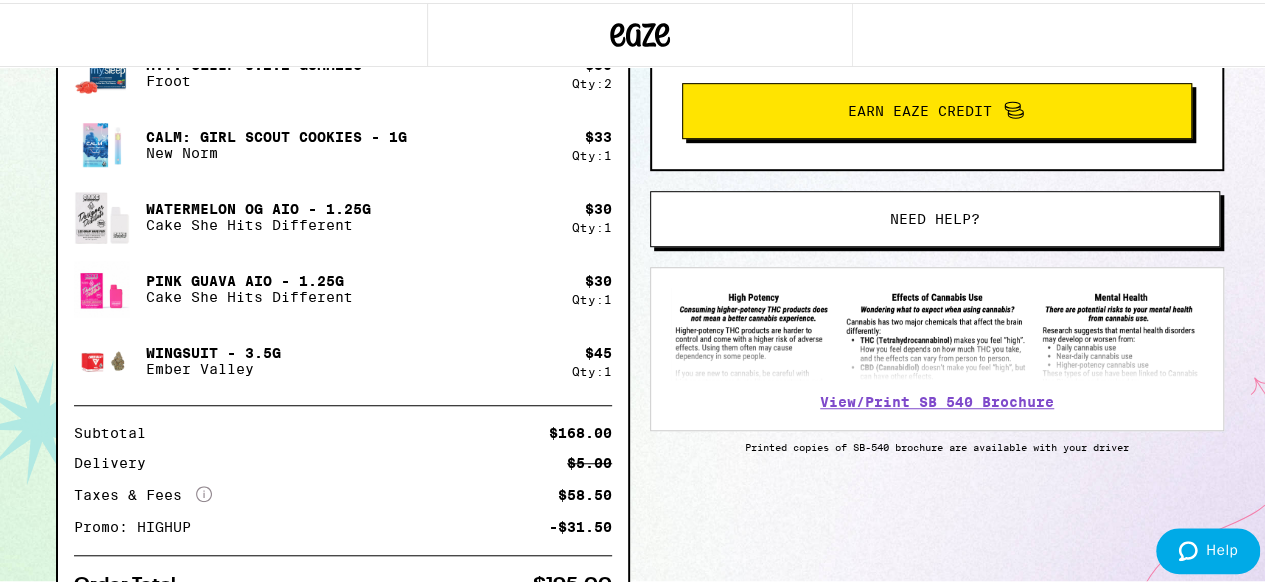 click on "Earn Eaze Credit" at bounding box center [937, 108] 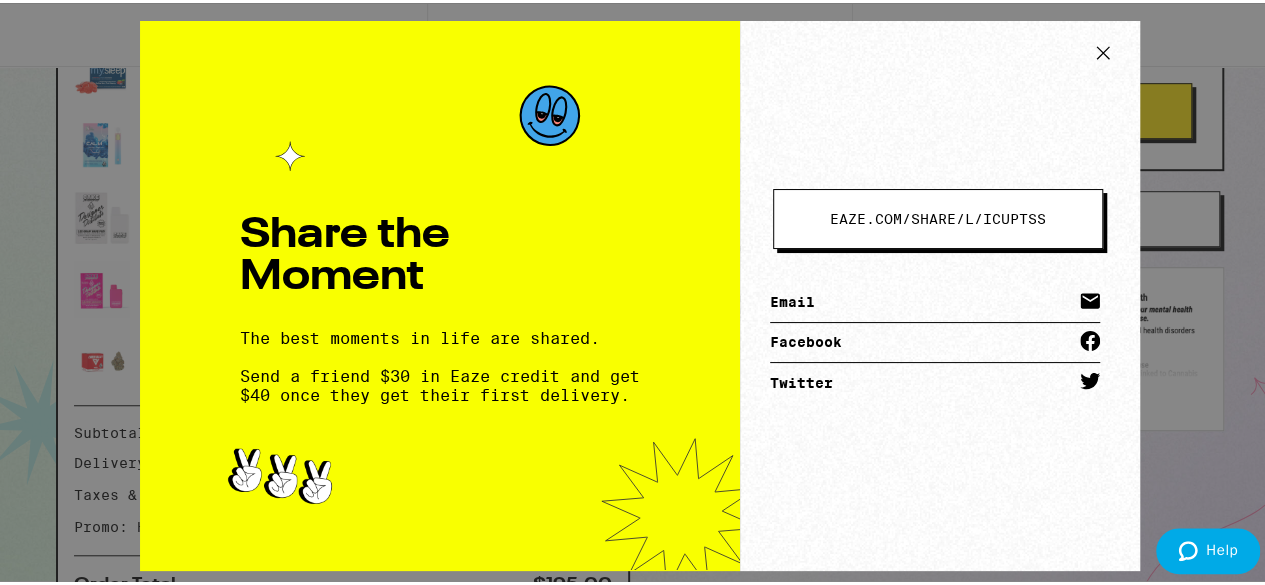 click 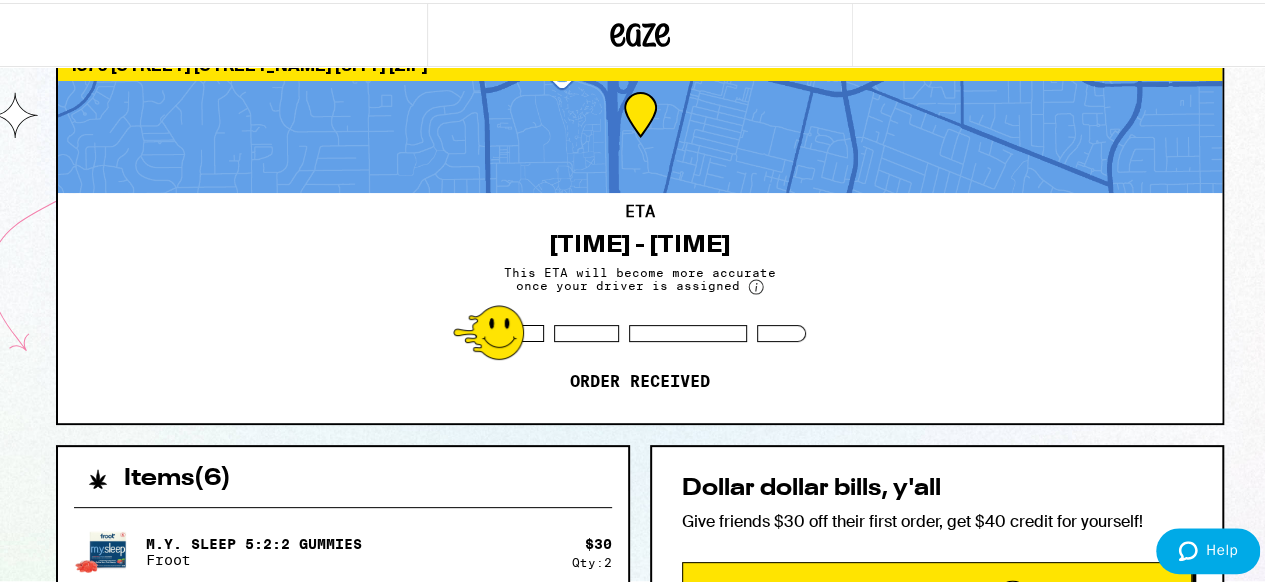 scroll, scrollTop: 0, scrollLeft: 0, axis: both 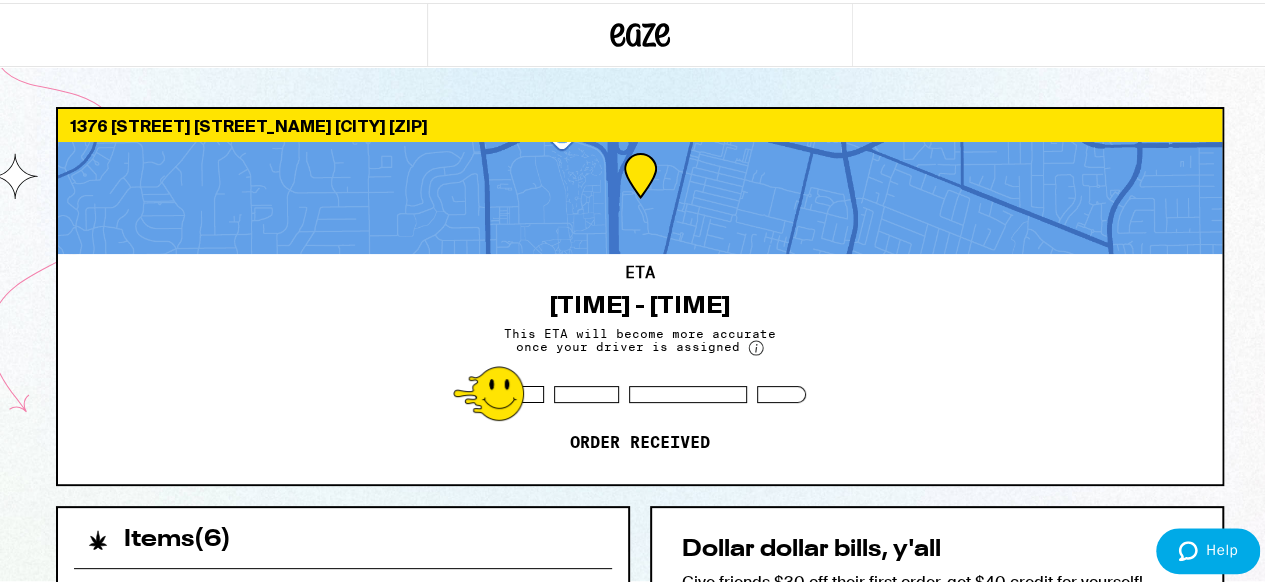 click on "ETA [TIME] - [TIME] This ETA will become more accurate once your driver is assigned   Order received" at bounding box center [640, 366] 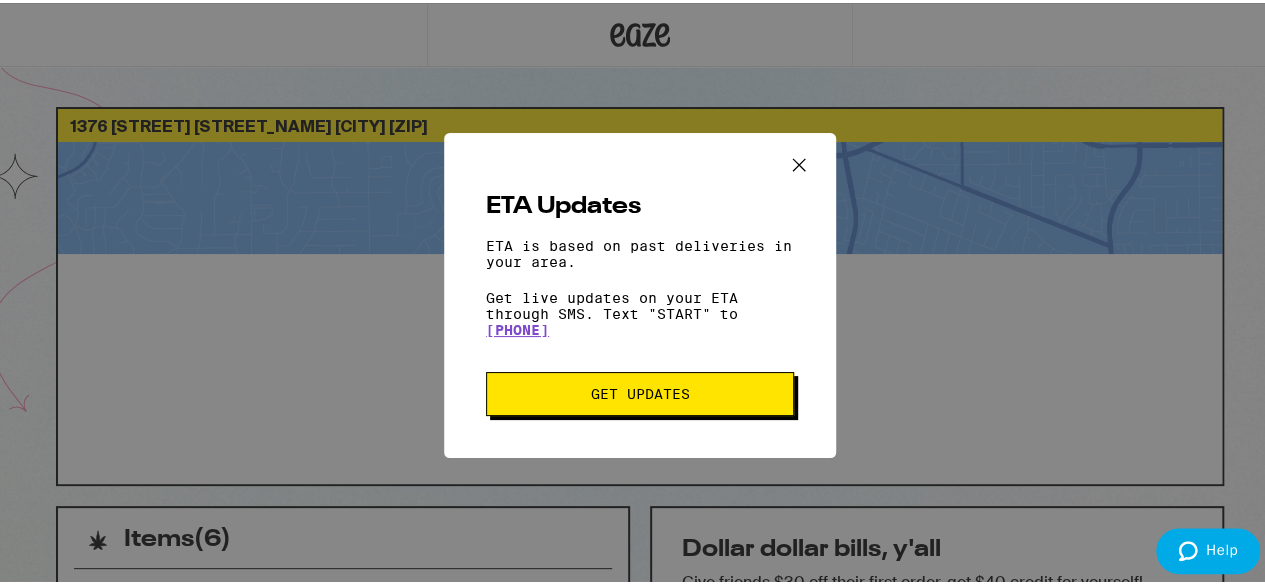 click on "ETA Updates ETA is based on past deliveries in your area. Get live updates on your ETA through SMS. Text "START" to    [PHONE] Get Updates" at bounding box center [640, 293] 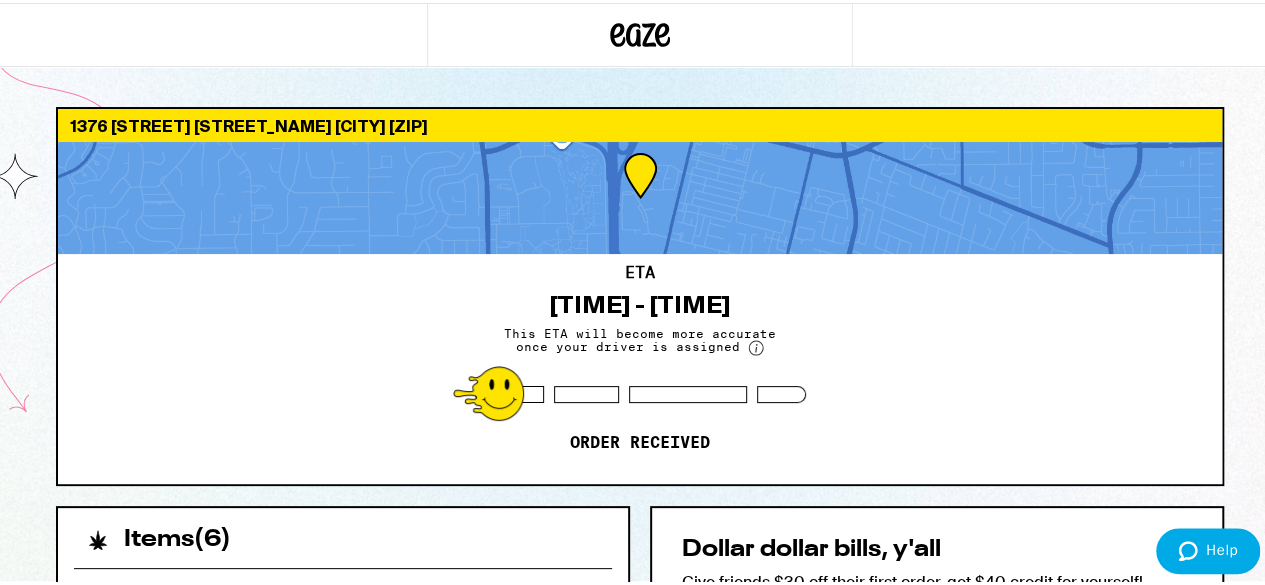 click on "This ETA will become more accurate once your driver is assigned" at bounding box center [640, 338] 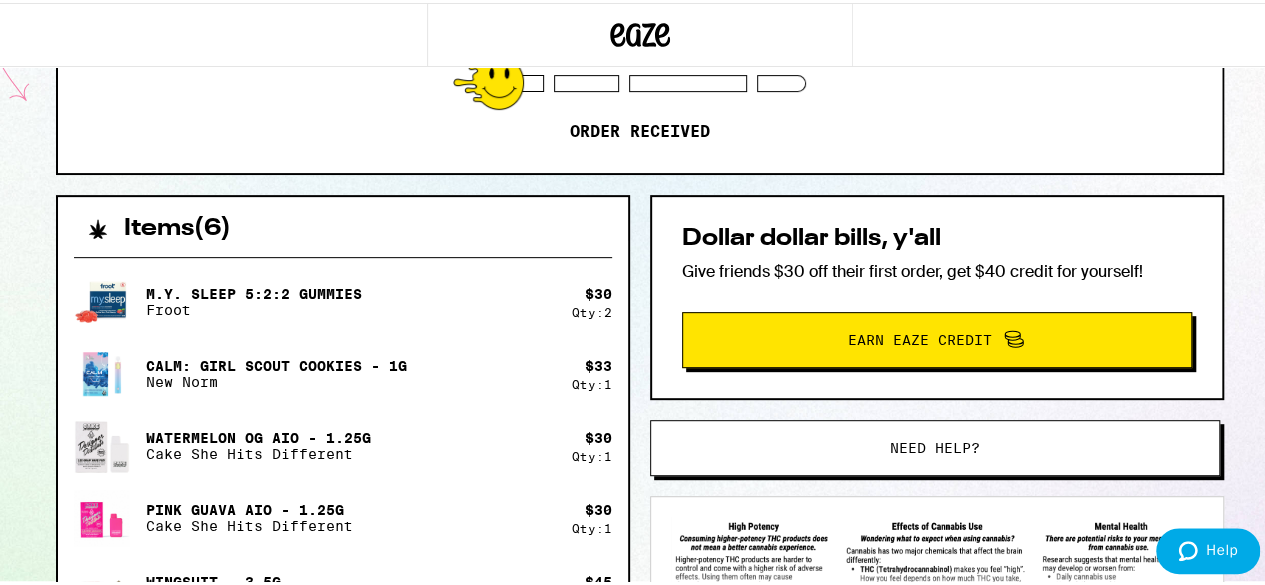 scroll, scrollTop: 400, scrollLeft: 0, axis: vertical 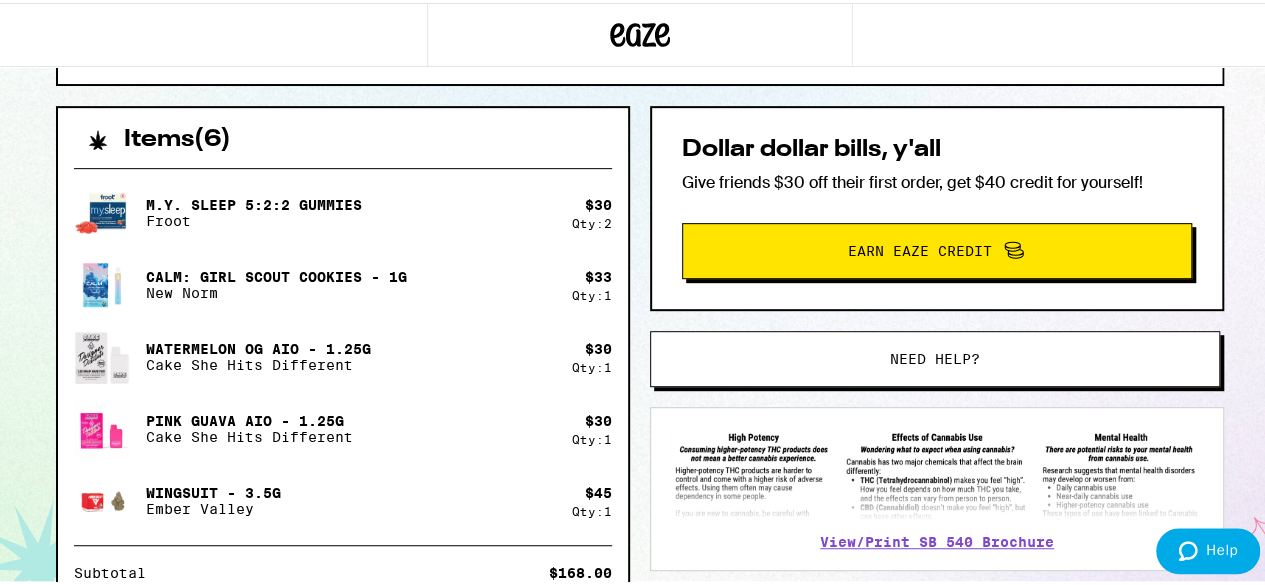 click on "M.Y. SLEEP 5:2:2 Gummies Froot $ 30 Qty:  2 Calm: Girl Scout Cookies - 1g New Norm $ 33 Qty:  1 Watermelon OG AIO - 1.25g Cake She Hits Different $ 30 Qty:  1 Pink Guava AIO - 1.25g Cake She Hits Different $ 30 Qty:  1 Wingsuit - 3.5g Ember Valley $ 45 Qty:  1" at bounding box center (343, 354) 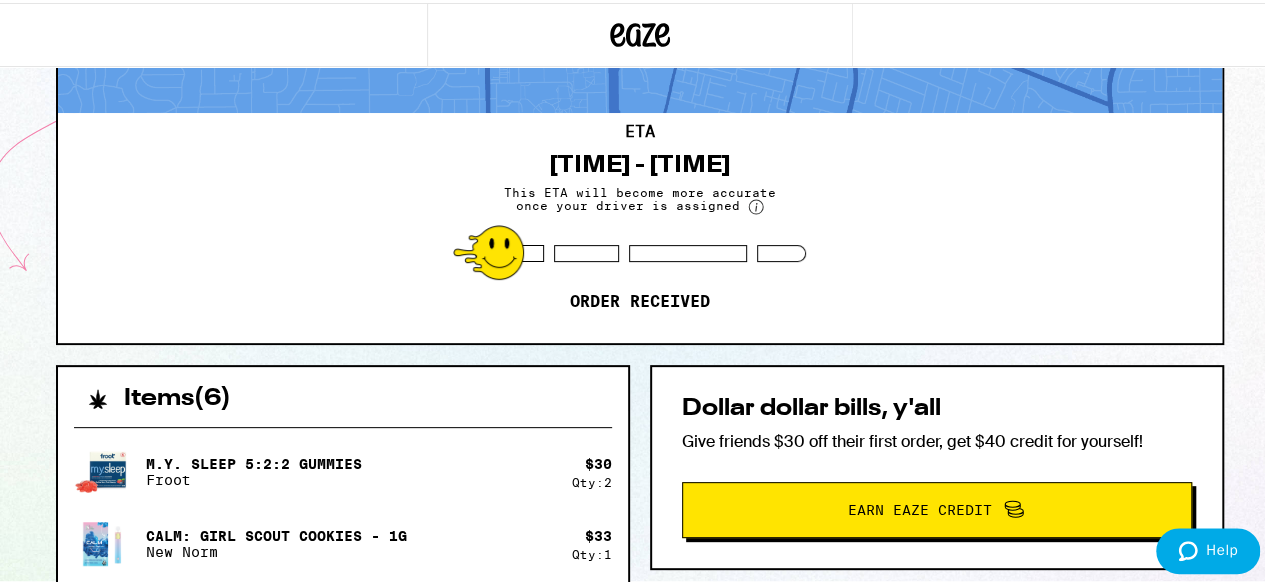 scroll, scrollTop: 140, scrollLeft: 0, axis: vertical 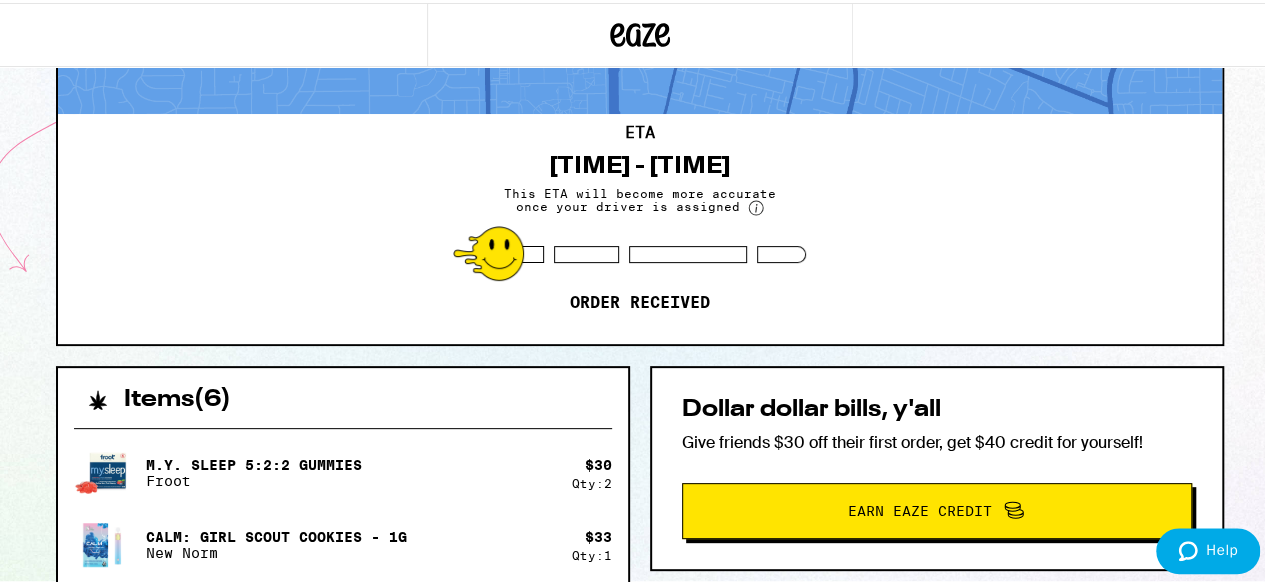 click on "Earn Eaze Credit" at bounding box center [920, 508] 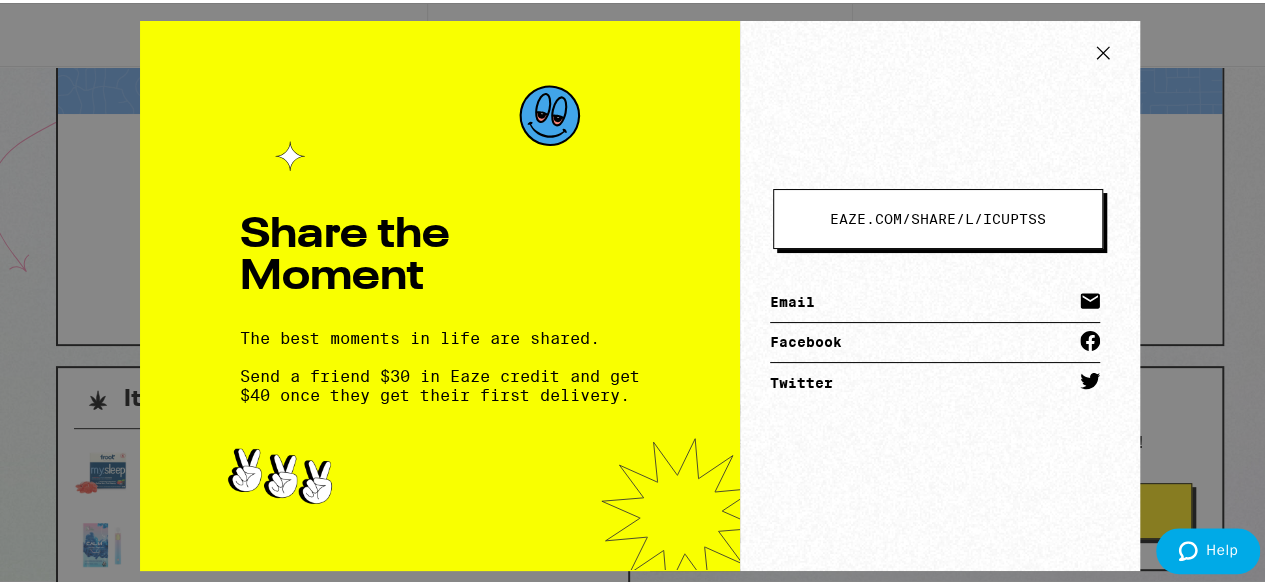 click 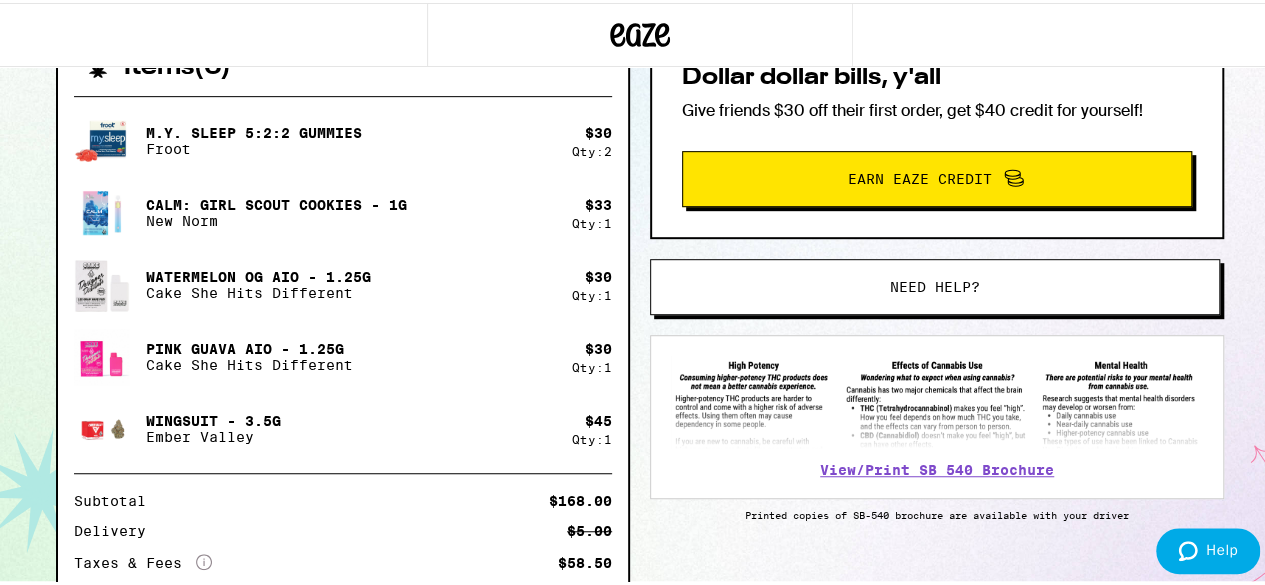 scroll, scrollTop: 300, scrollLeft: 0, axis: vertical 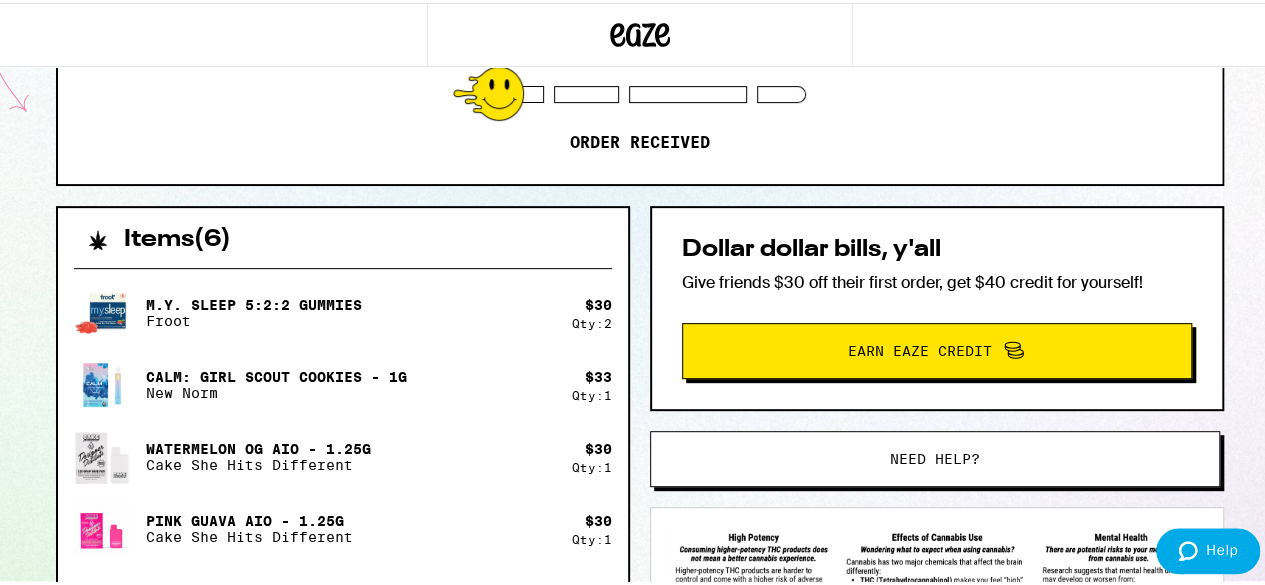 click on "Need help?" at bounding box center [935, 456] 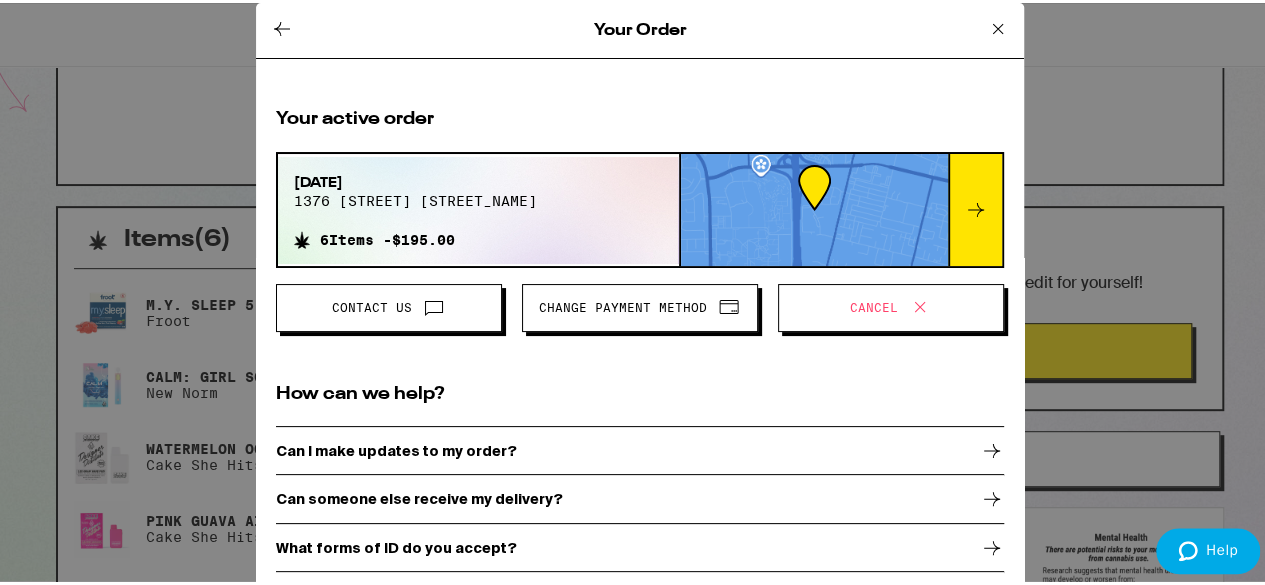 drag, startPoint x: 998, startPoint y: 213, endPoint x: 1001, endPoint y: 291, distance: 78.05767 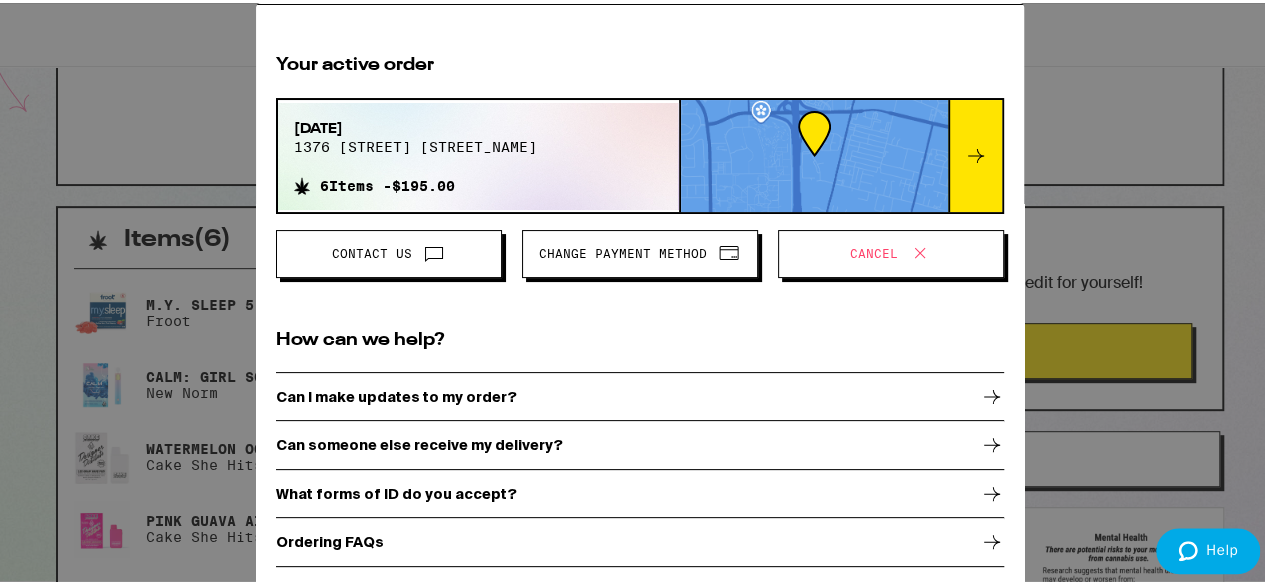 scroll, scrollTop: 104, scrollLeft: 0, axis: vertical 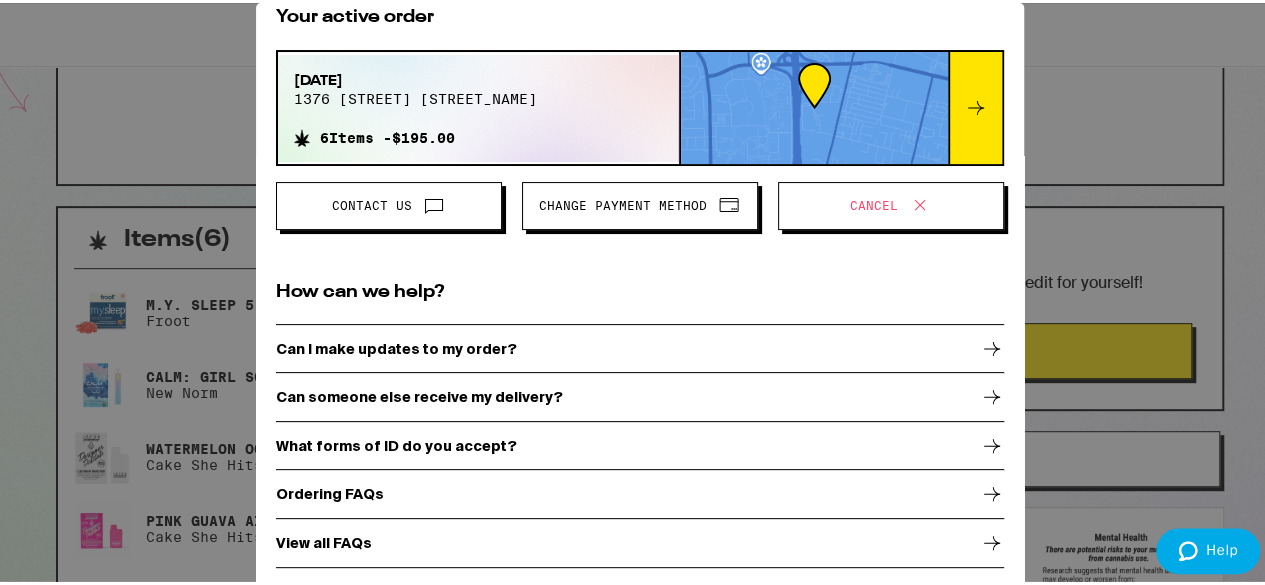 click on "How can we help?" at bounding box center [640, 289] 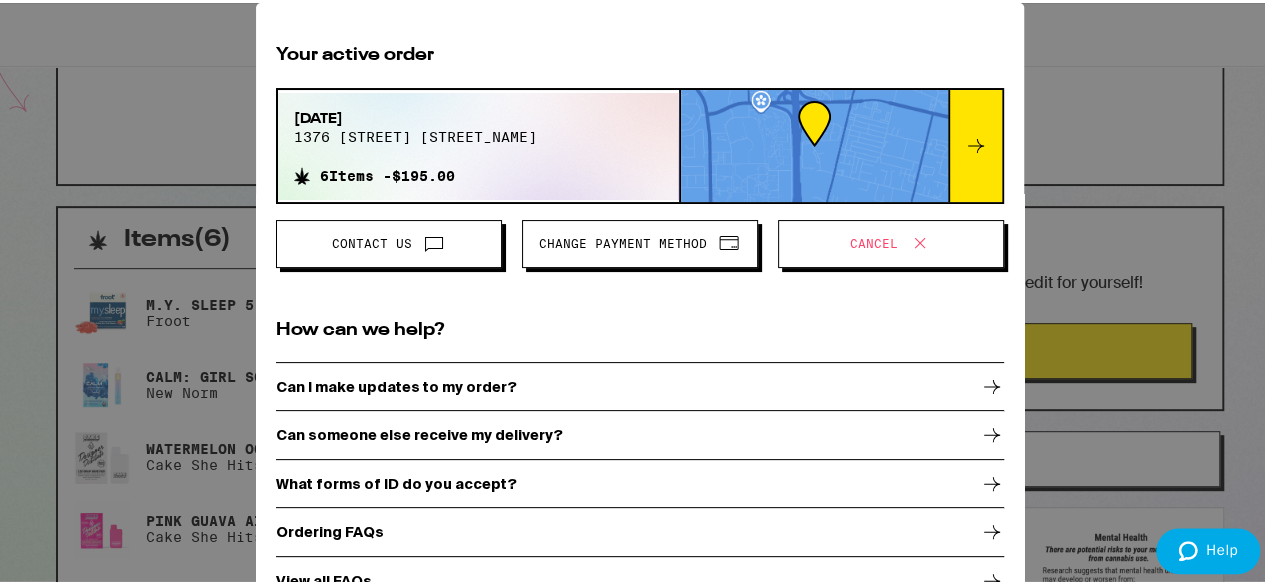 scroll, scrollTop: 104, scrollLeft: 0, axis: vertical 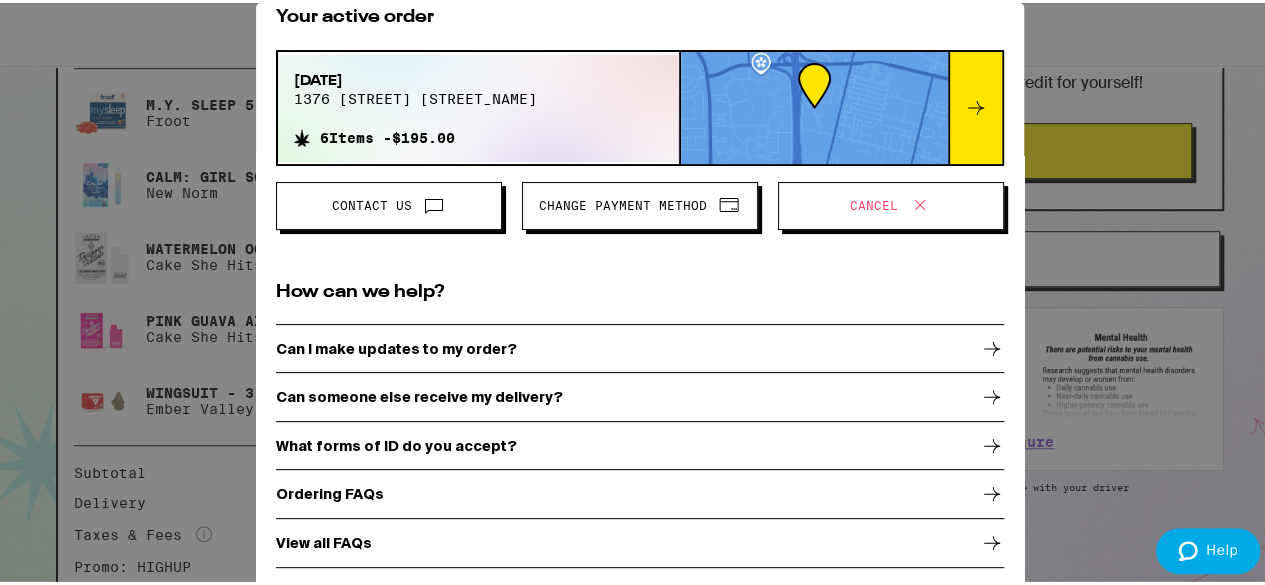 click on "Contact Us" at bounding box center (389, 203) 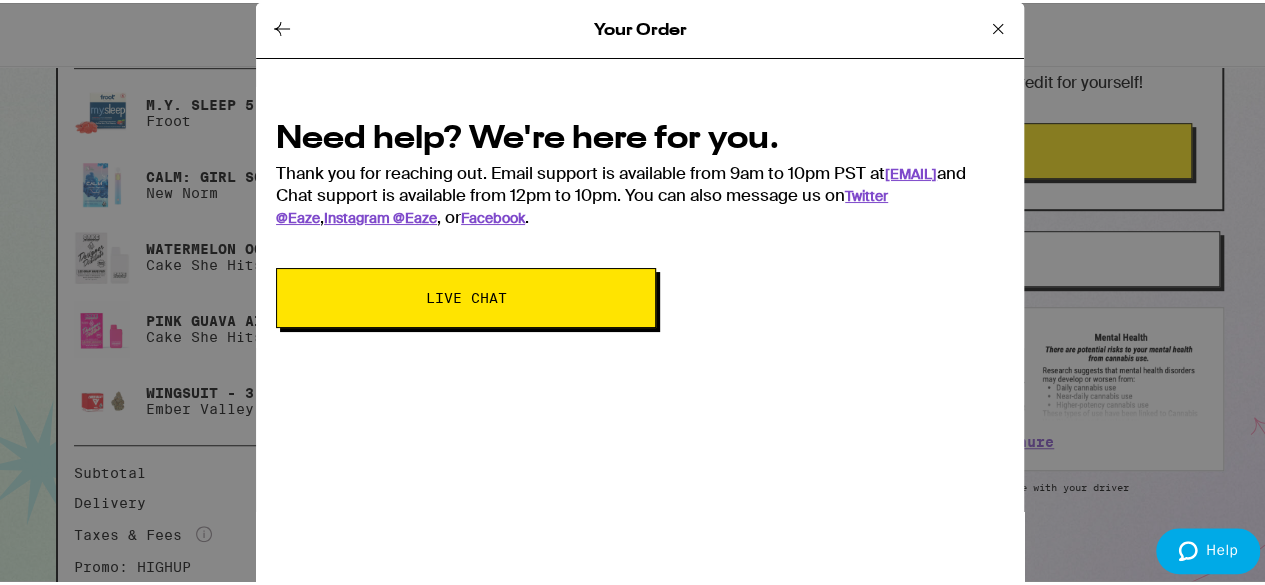 scroll, scrollTop: 0, scrollLeft: 0, axis: both 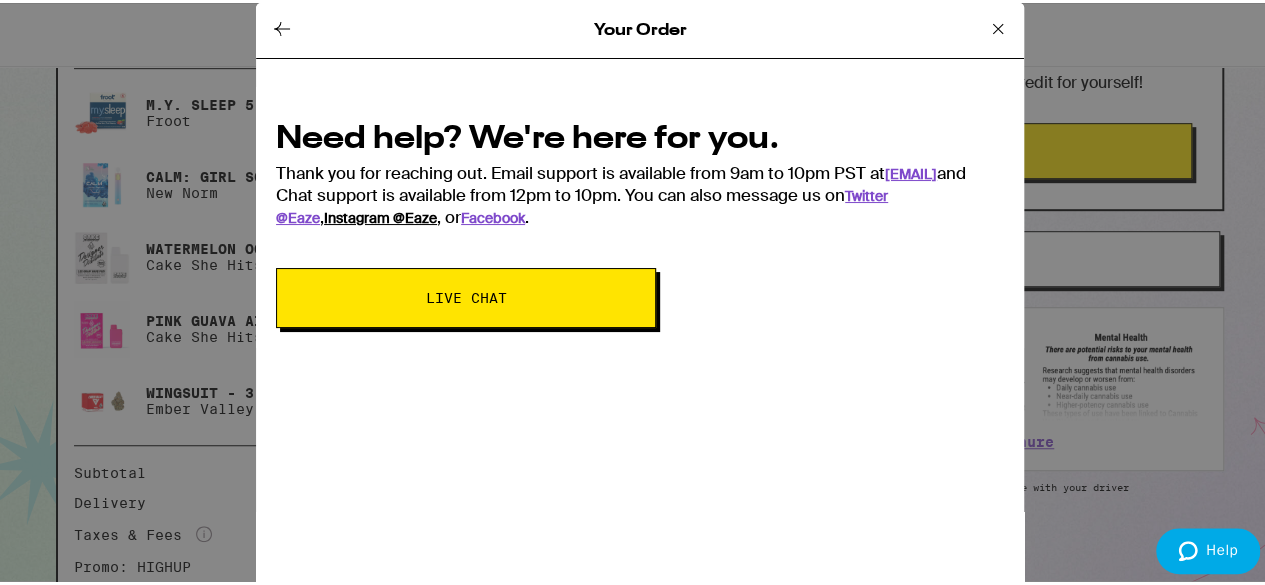 click on "Instagram @Eaze" at bounding box center (380, 215) 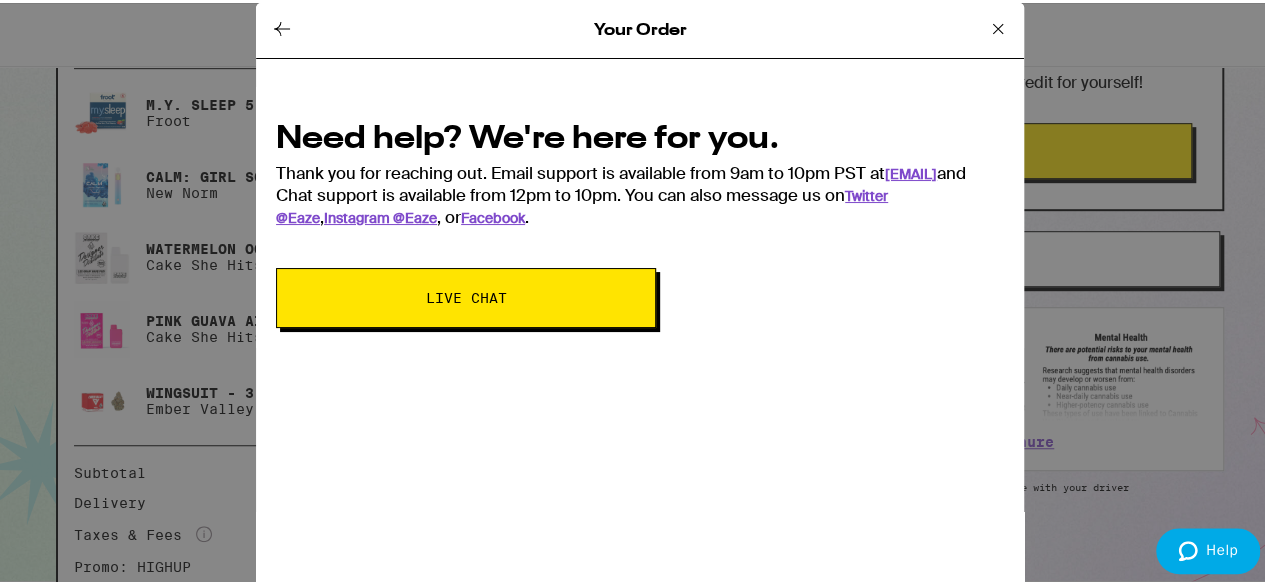 click on "Live Chat" at bounding box center (466, 295) 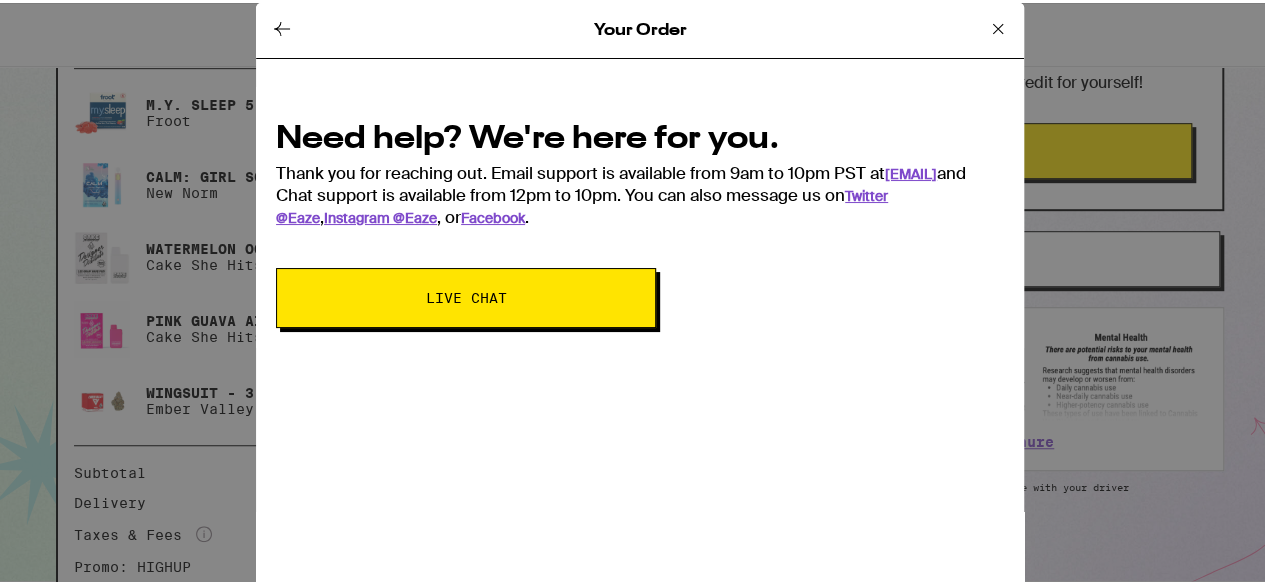 scroll, scrollTop: 0, scrollLeft: 0, axis: both 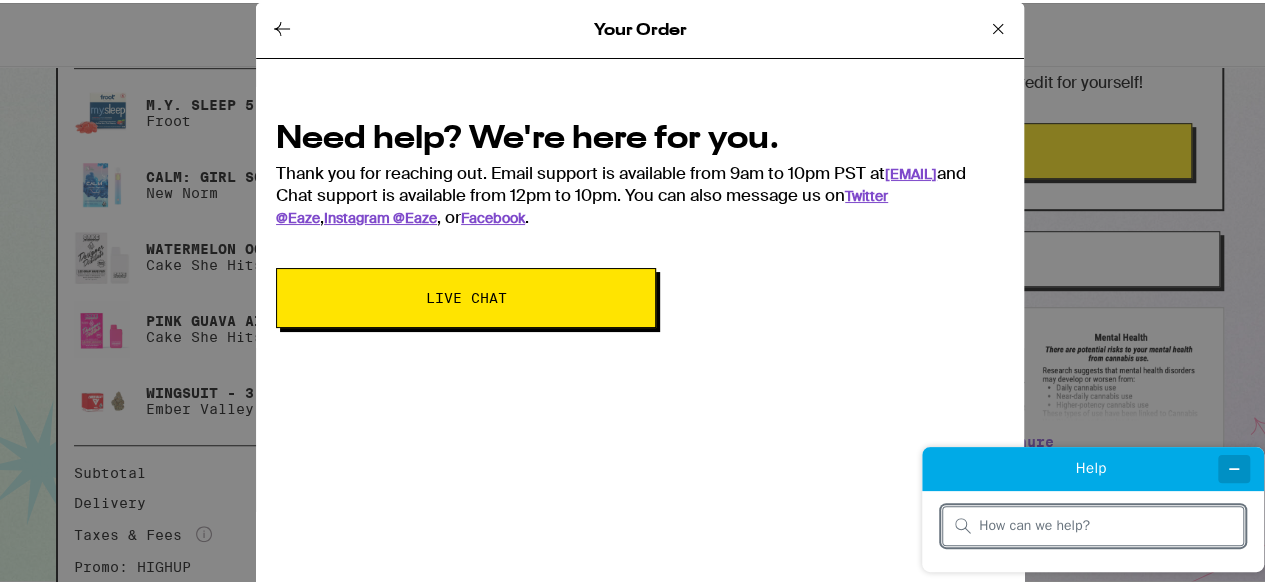 drag, startPoint x: 1104, startPoint y: 519, endPoint x: 1228, endPoint y: 465, distance: 135.24792 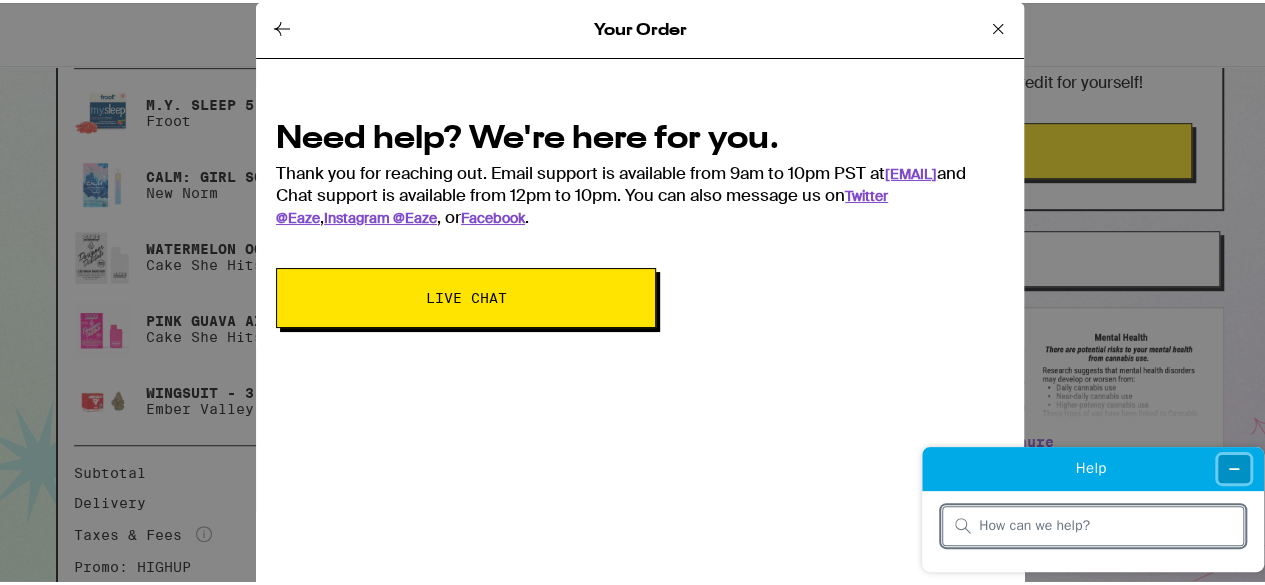 click 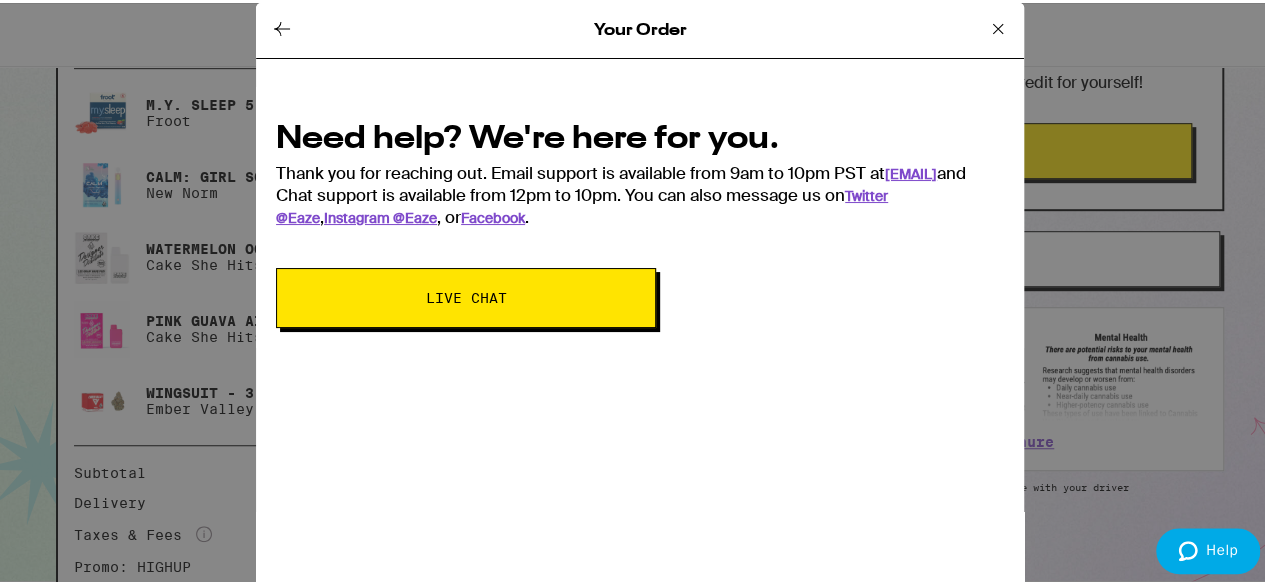 click on "Your Order Need help? We're here for you. Thank you for reaching out. Email support is available from 9am to 10pm PST at  [EMAIL]  and Chat support is available from 12pm to 10pm. You can also message us on  Twitter @Eaze ,  Instagram @Eaze , or  Facebook . Live Chat" at bounding box center [640, 292] 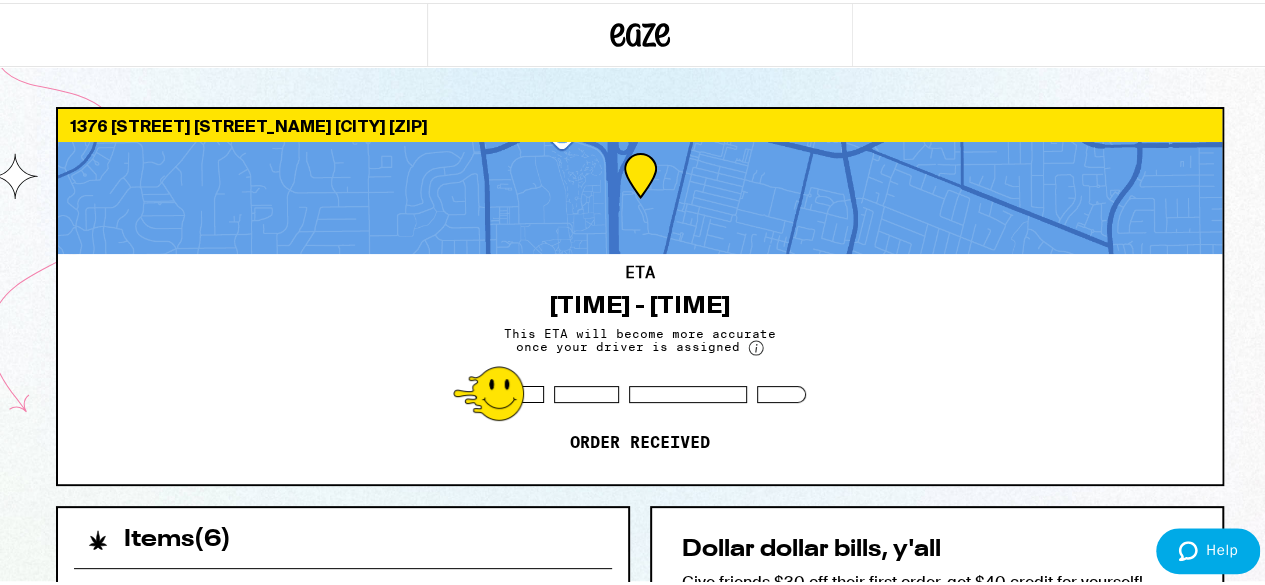 scroll, scrollTop: 40, scrollLeft: 0, axis: vertical 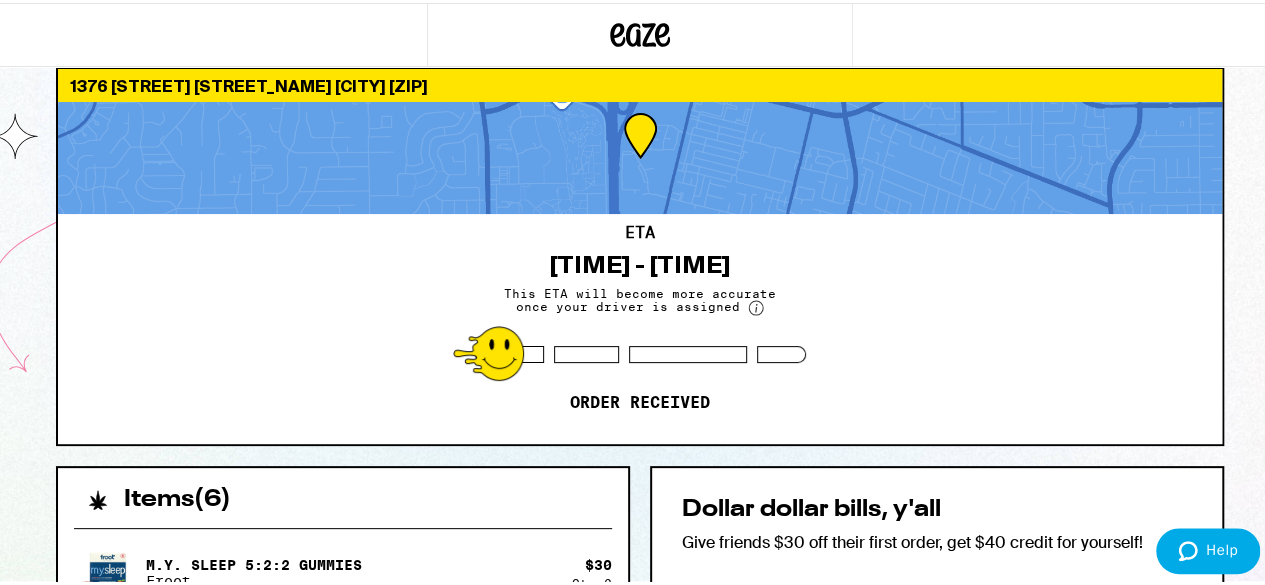 click 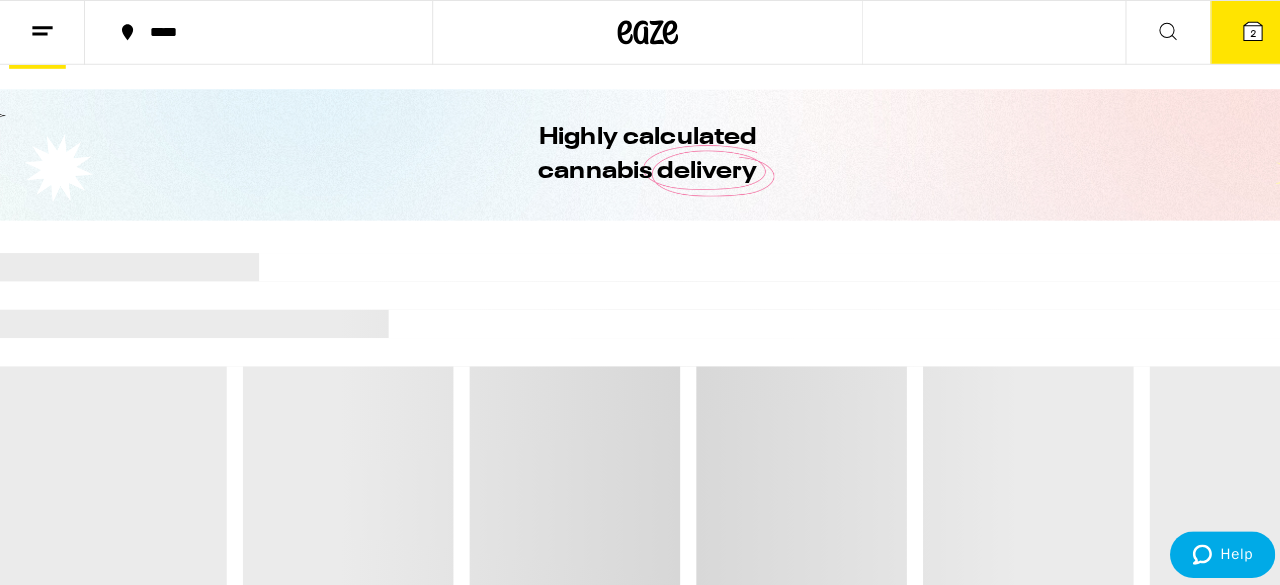 scroll, scrollTop: 0, scrollLeft: 0, axis: both 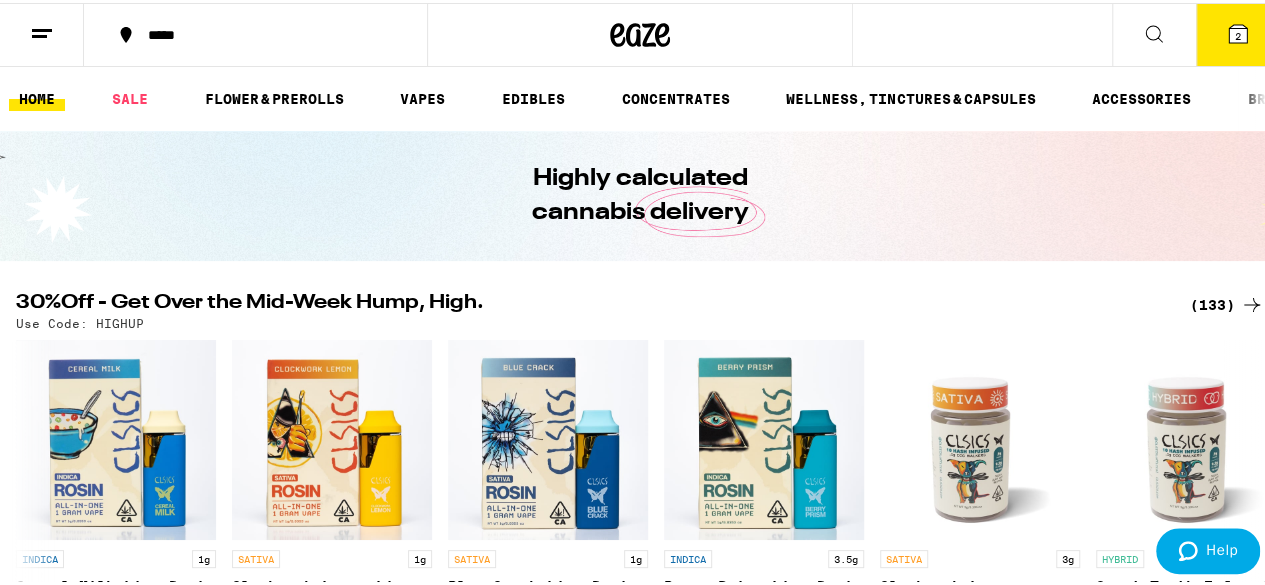 click 